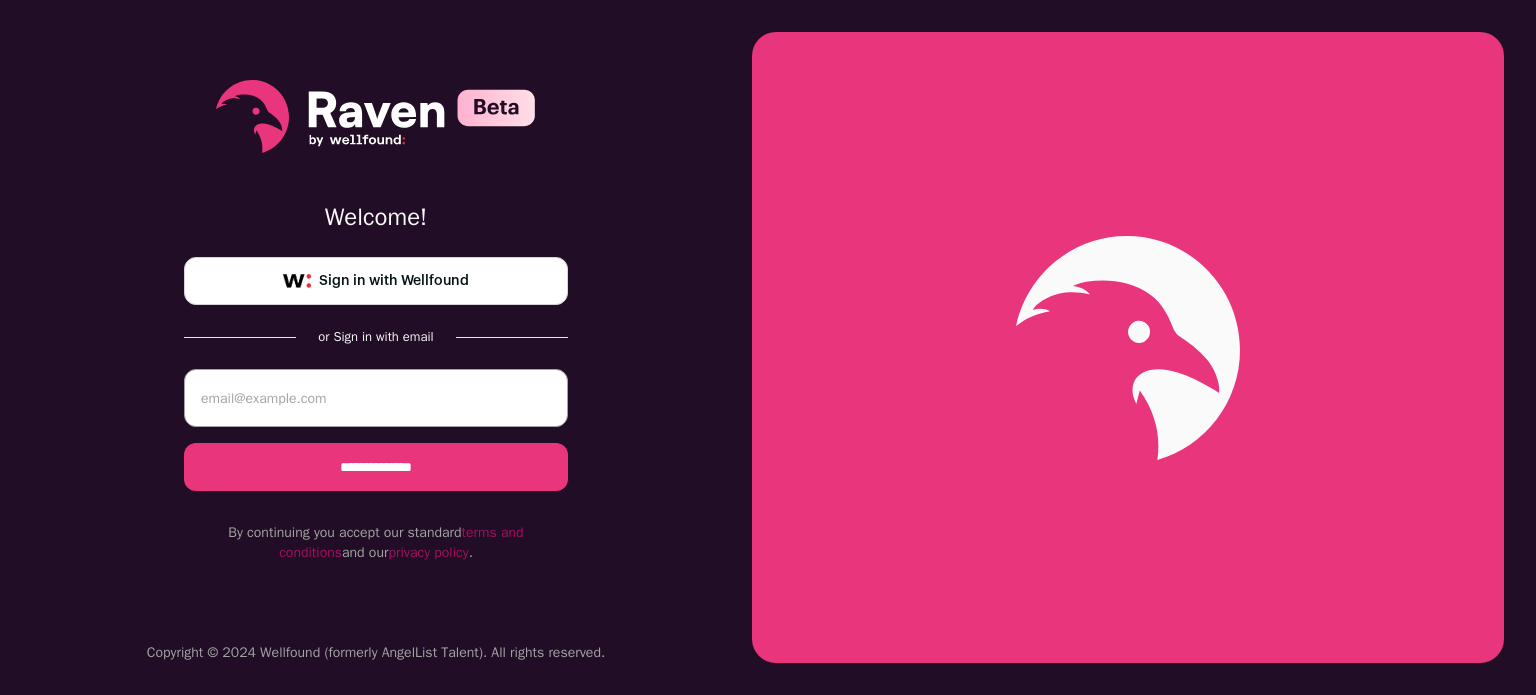 scroll, scrollTop: 0, scrollLeft: 0, axis: both 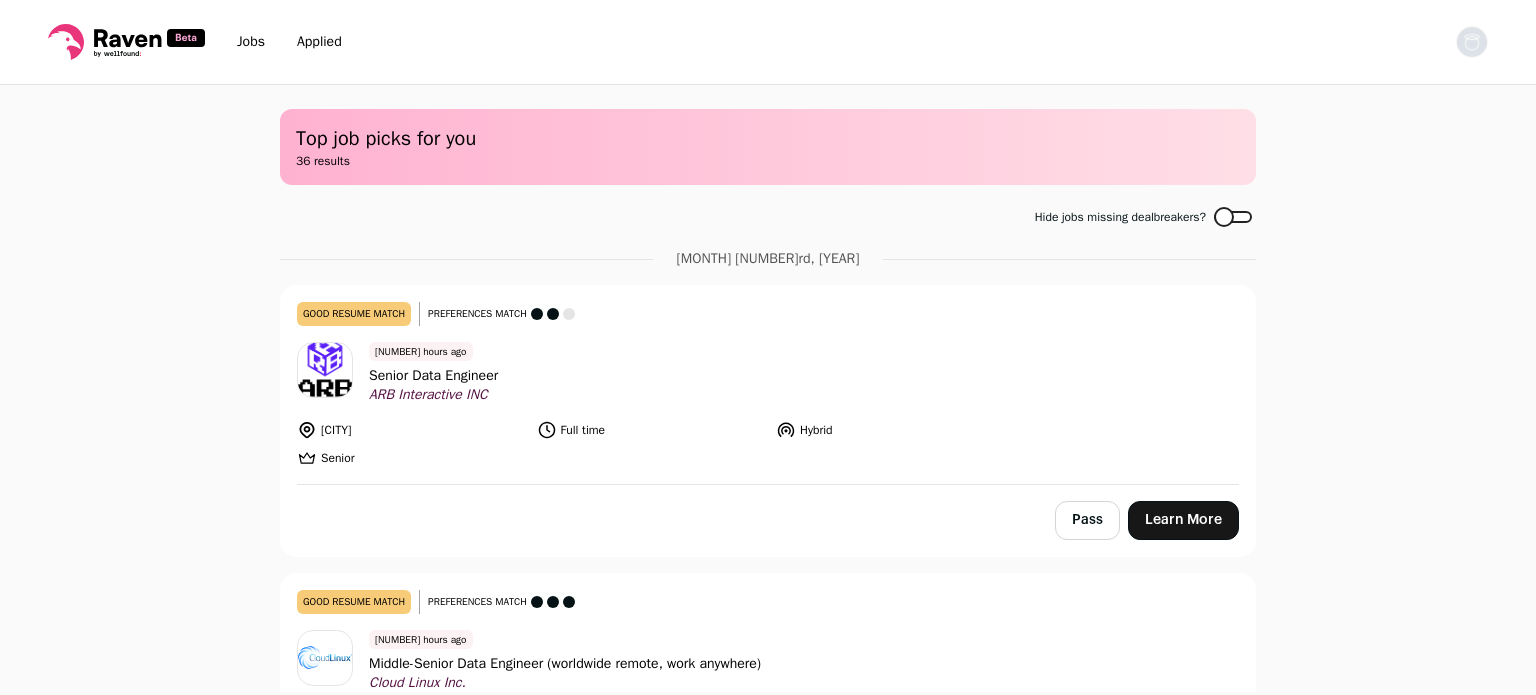 click at bounding box center [1472, 42] 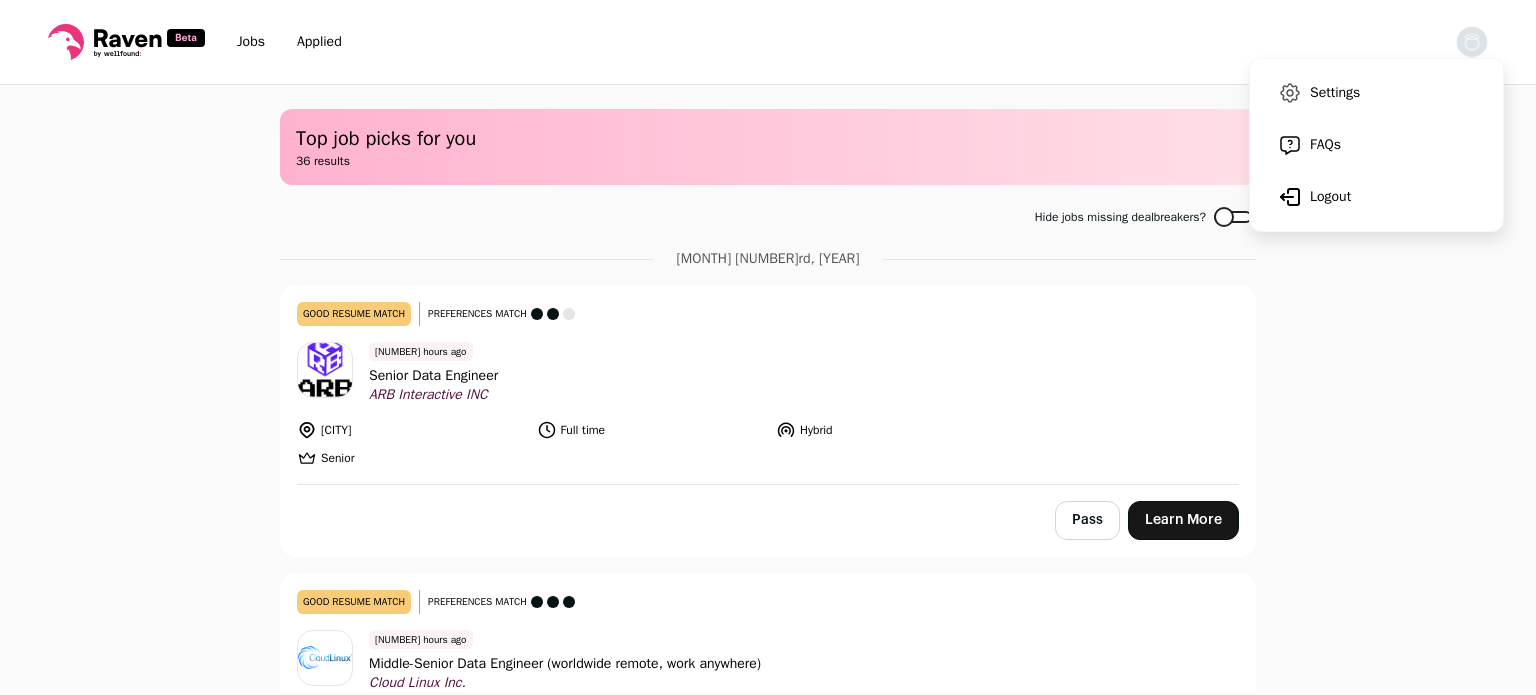 click on "Settings" at bounding box center (1376, 93) 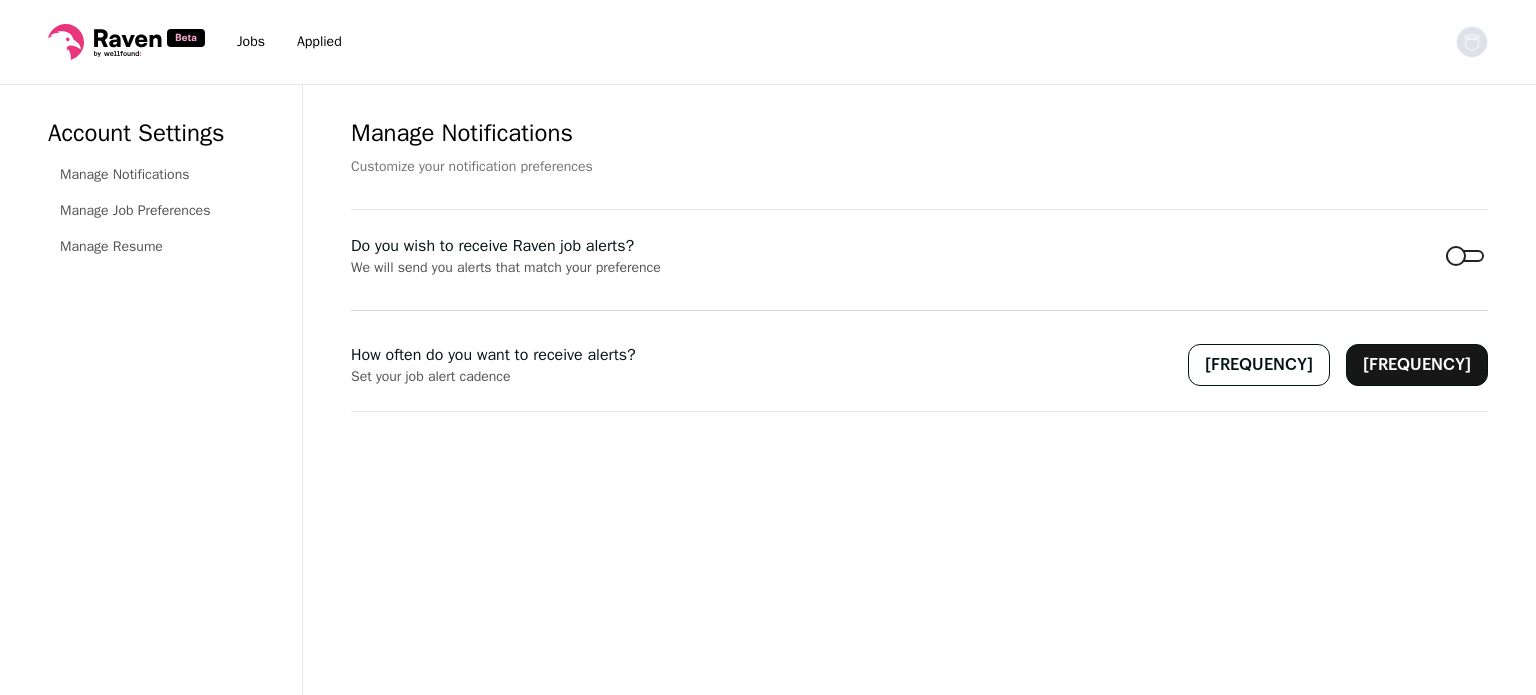click on "Manage Resume" at bounding box center (111, 246) 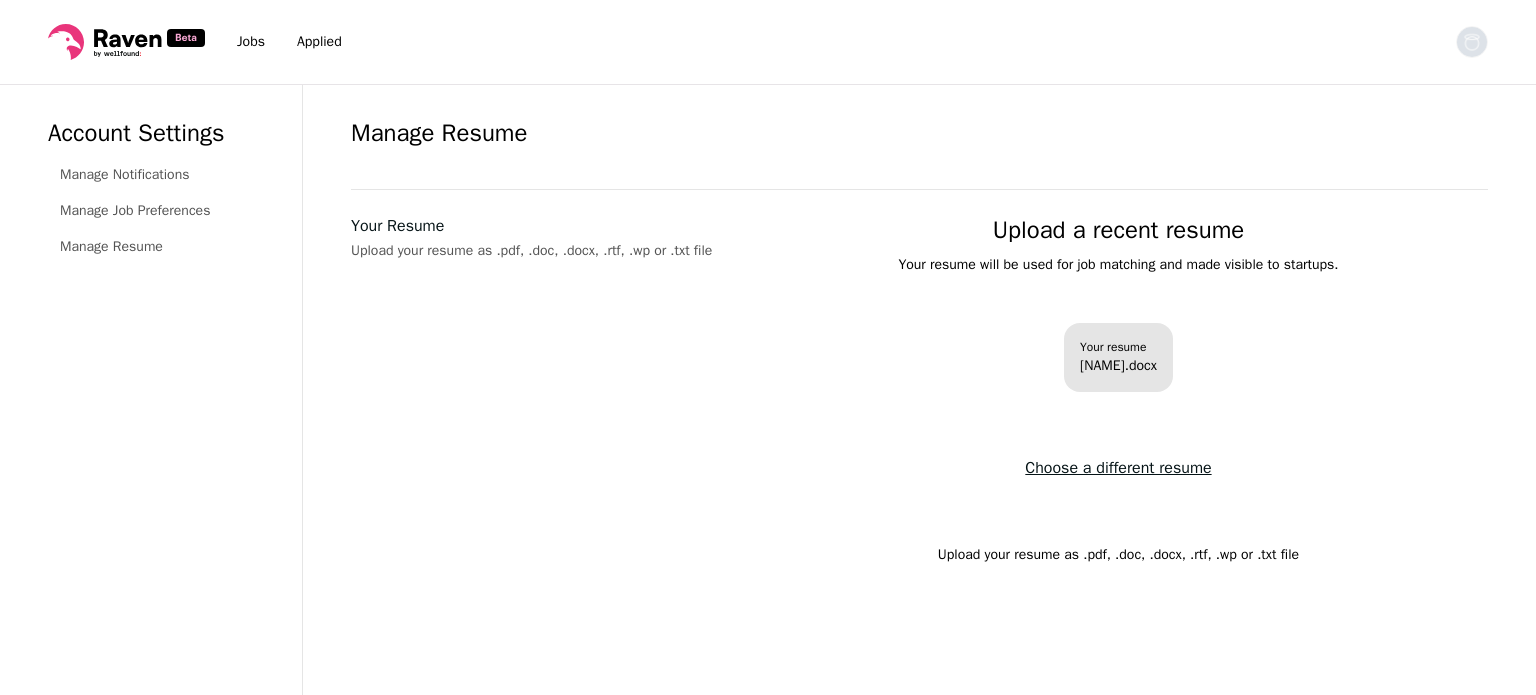 click on "Srivatsav_Sr Data Analyst.docx" at bounding box center (1118, 365) 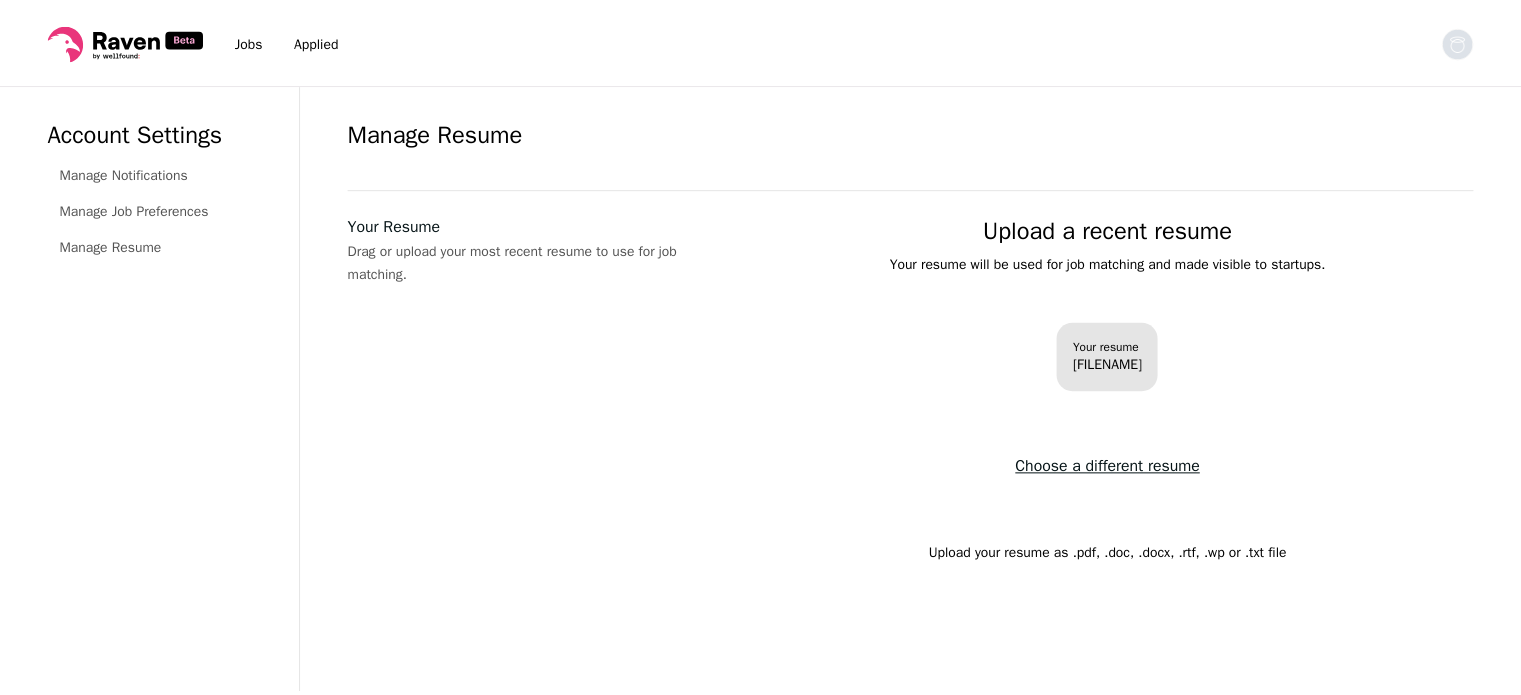 scroll, scrollTop: 0, scrollLeft: 0, axis: both 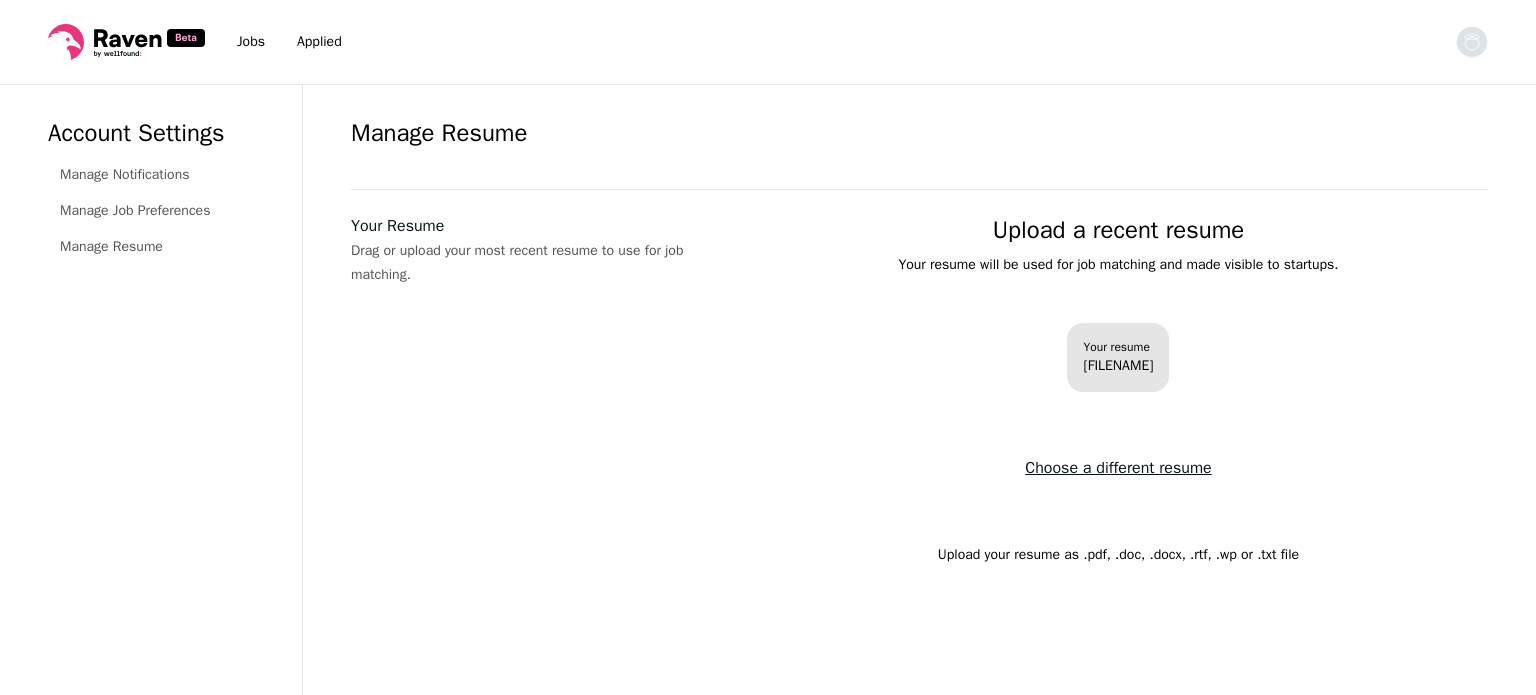 click on "Manage Notifications
Manage Job Preferences
Manage Resume" at bounding box center (157, 211) 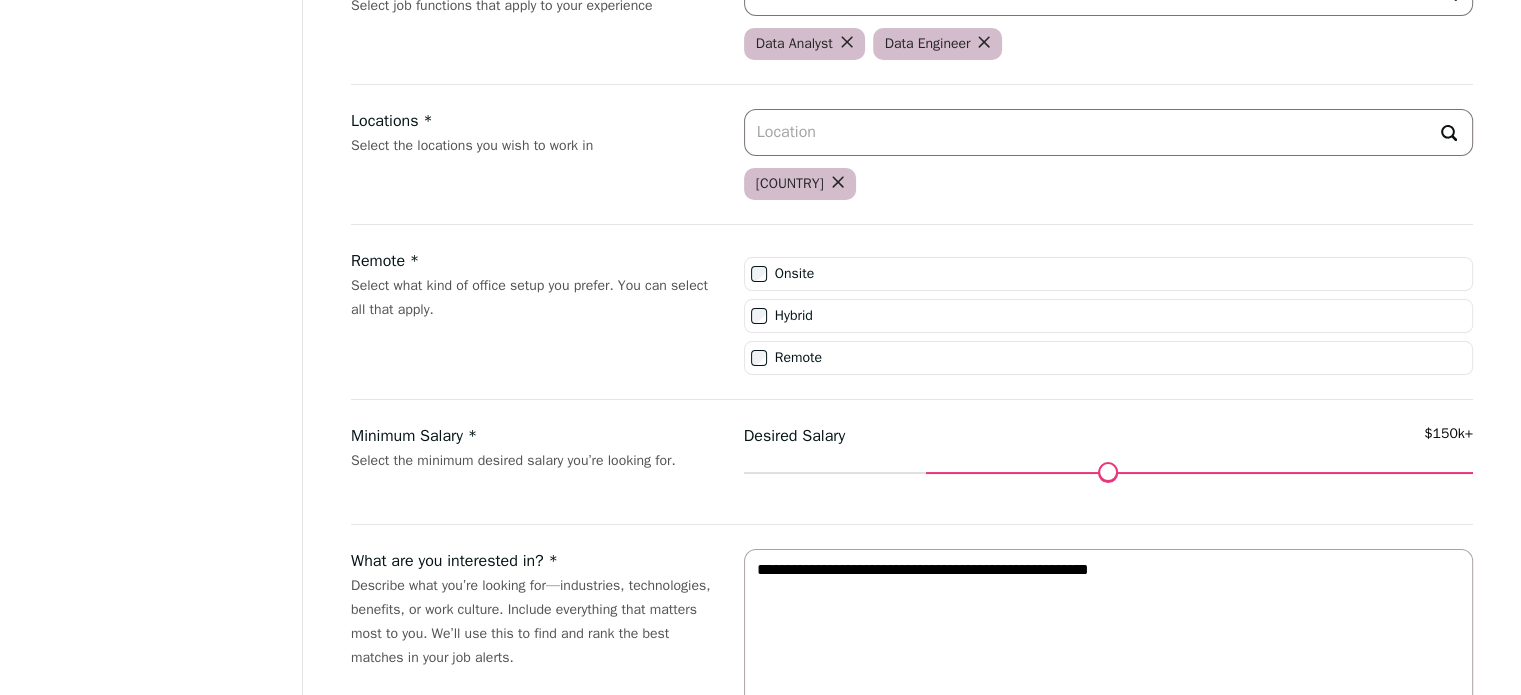 scroll, scrollTop: 333, scrollLeft: 0, axis: vertical 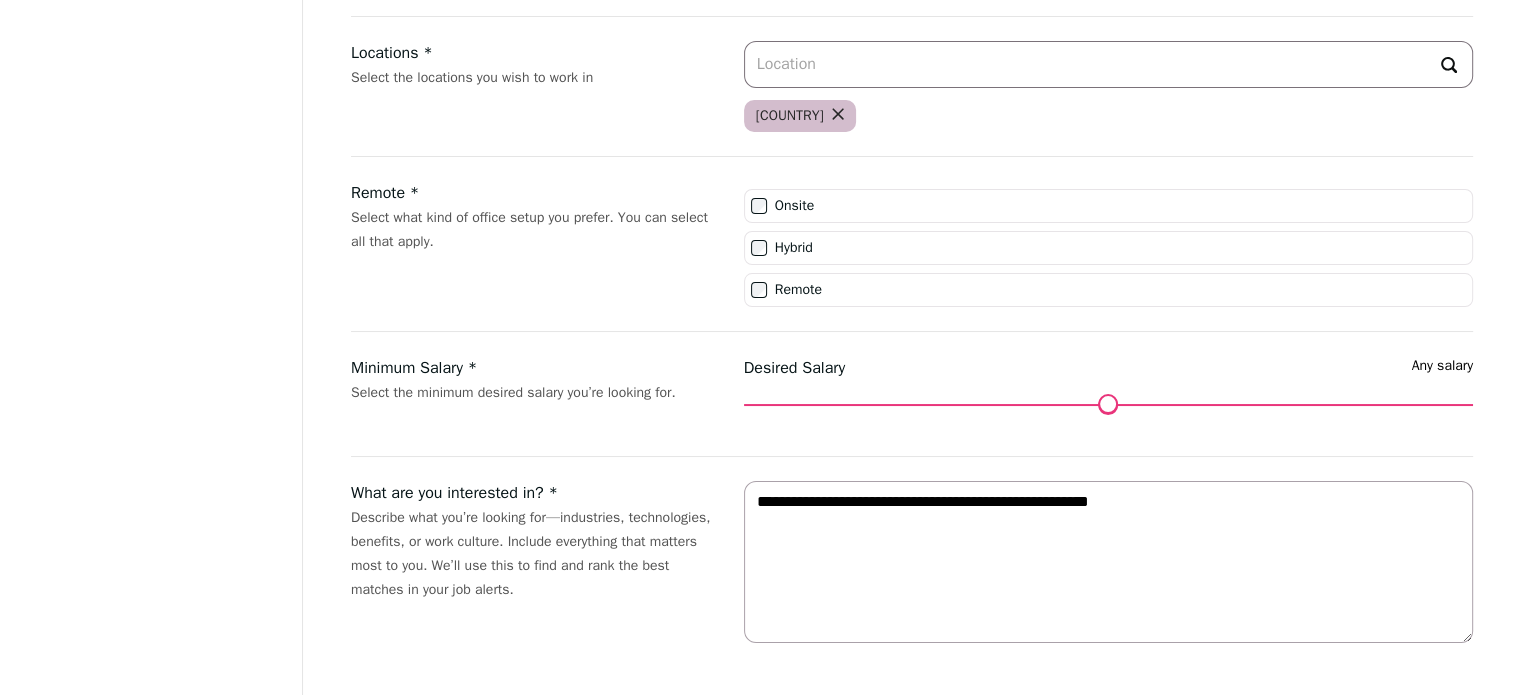 drag, startPoint x: 928, startPoint y: 402, endPoint x: 599, endPoint y: 487, distance: 339.8029 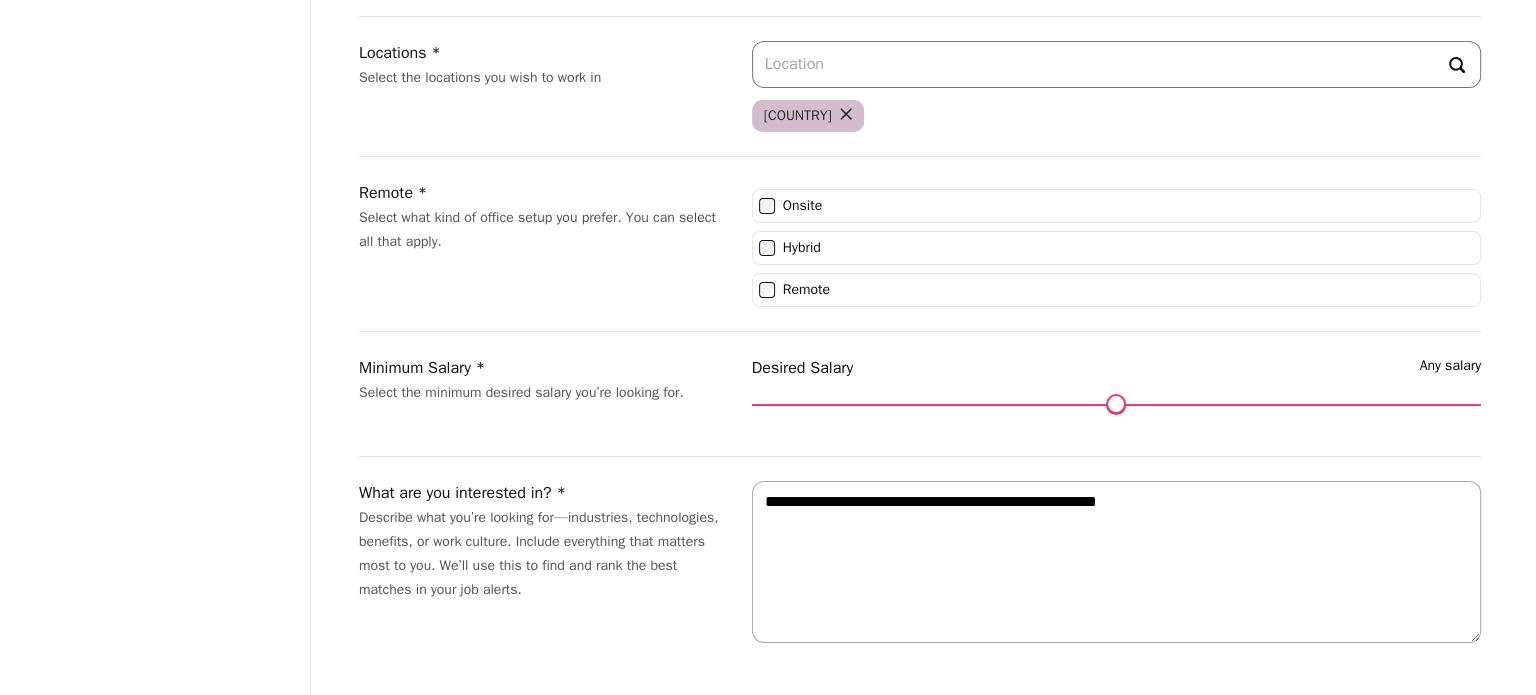 scroll, scrollTop: 0, scrollLeft: 0, axis: both 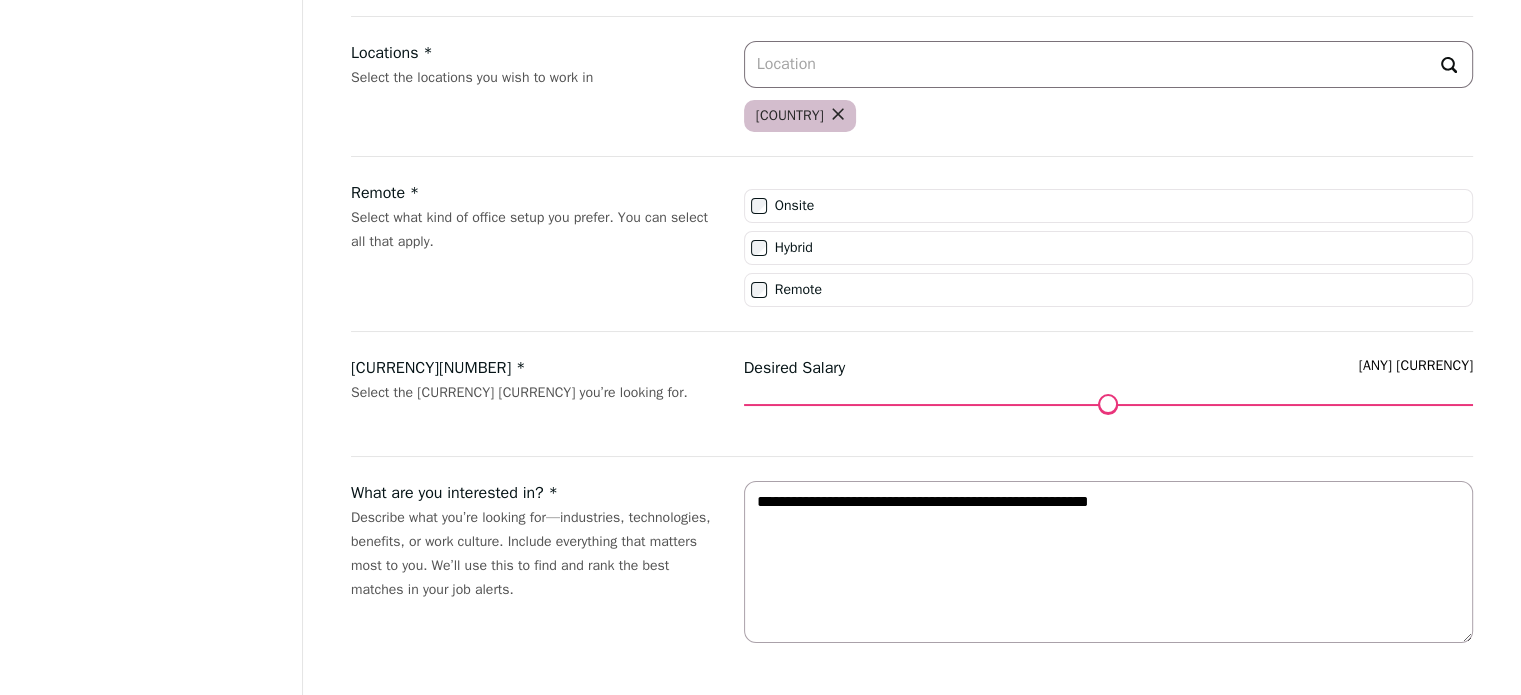 drag, startPoint x: 928, startPoint y: 402, endPoint x: 529, endPoint y: 454, distance: 402.3742 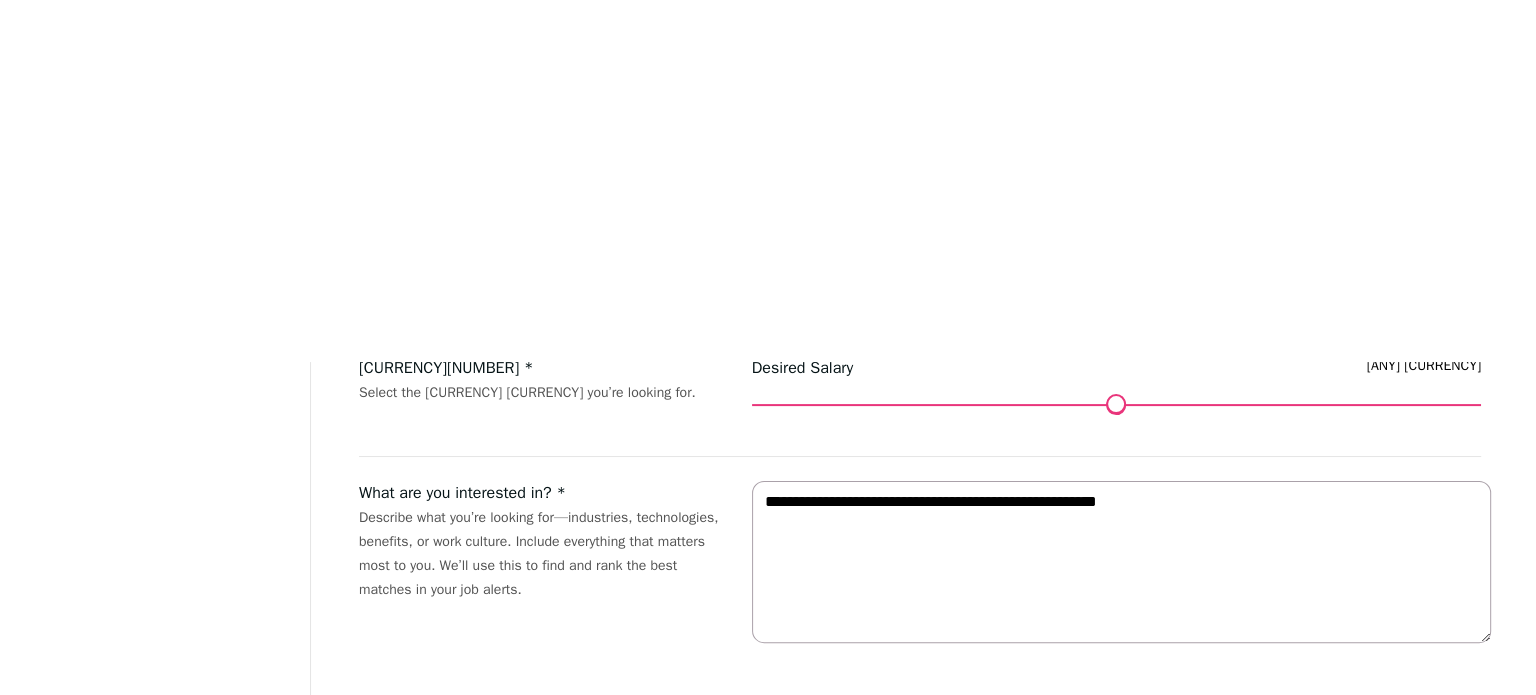 scroll, scrollTop: 0, scrollLeft: 0, axis: both 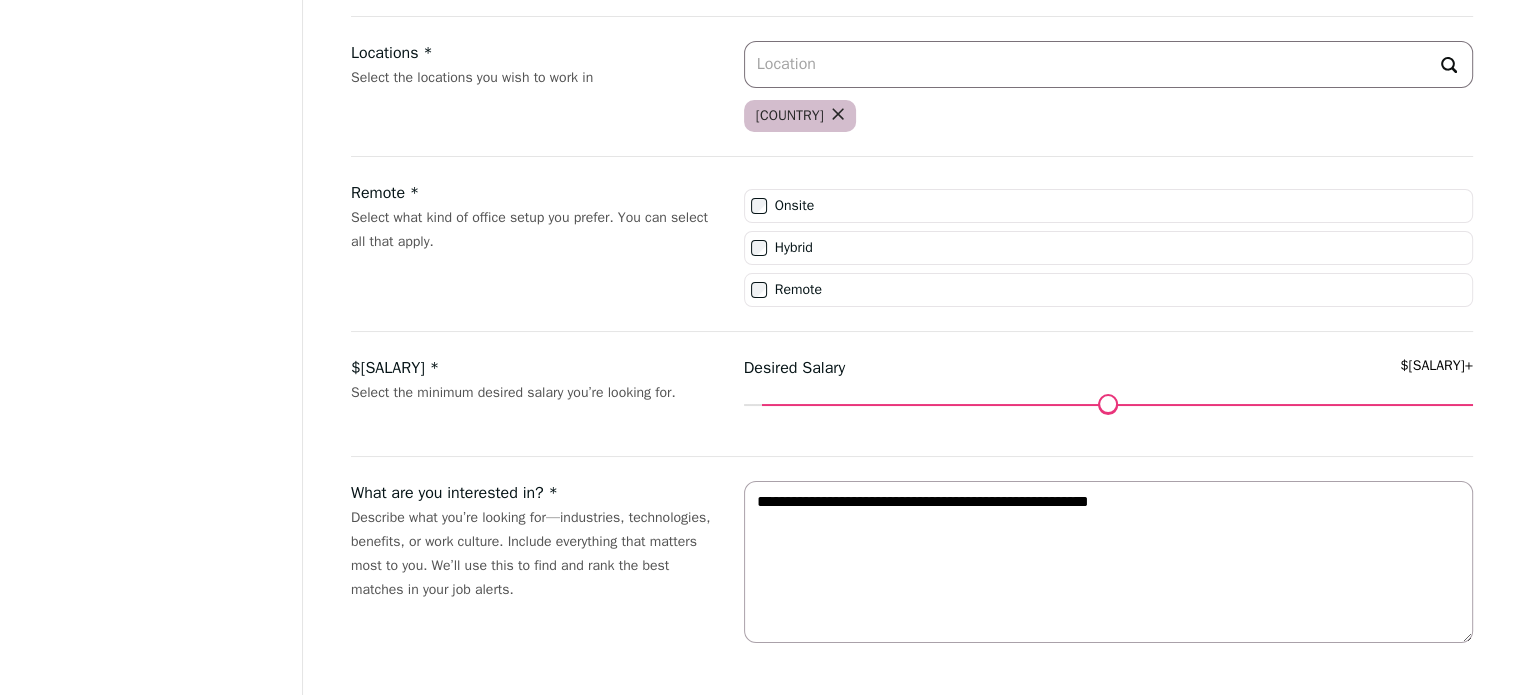 drag, startPoint x: 930, startPoint y: 399, endPoint x: 776, endPoint y: 425, distance: 156.17938 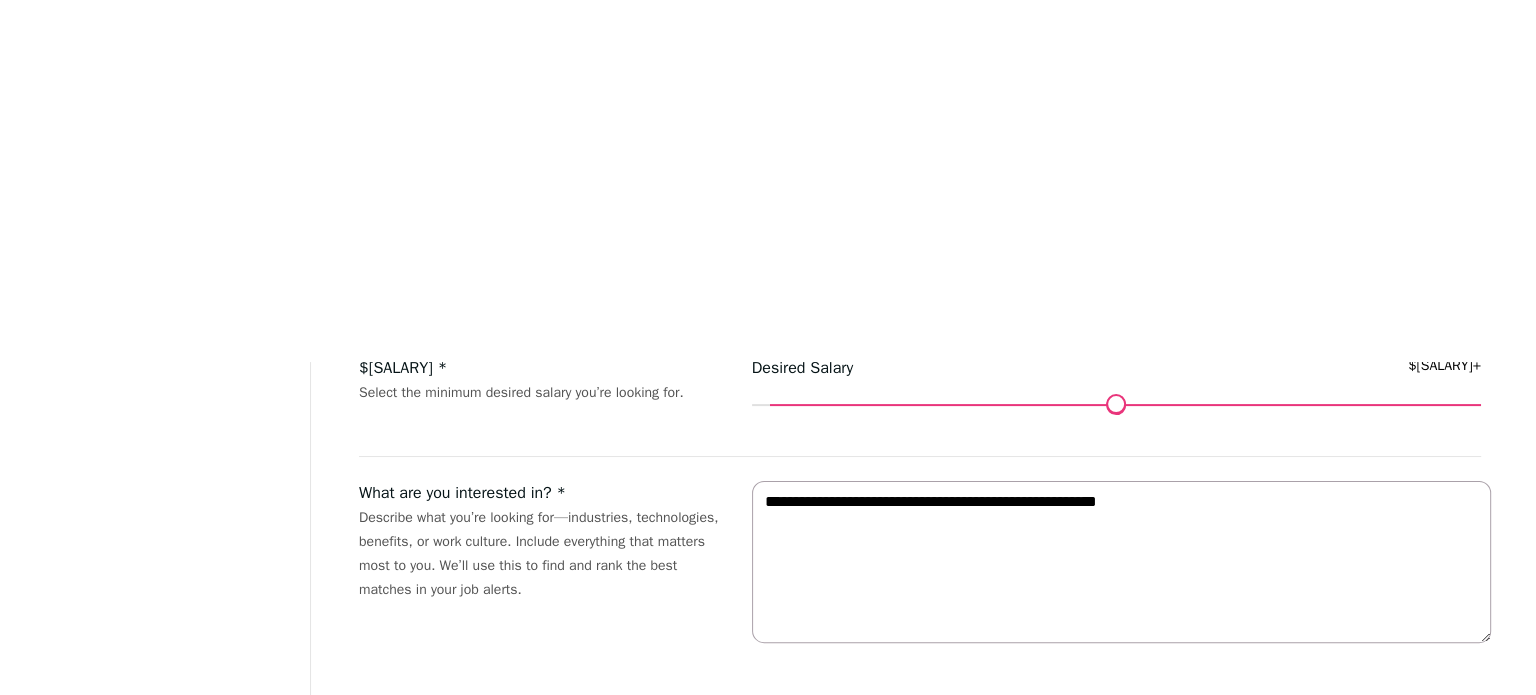 scroll, scrollTop: 0, scrollLeft: 0, axis: both 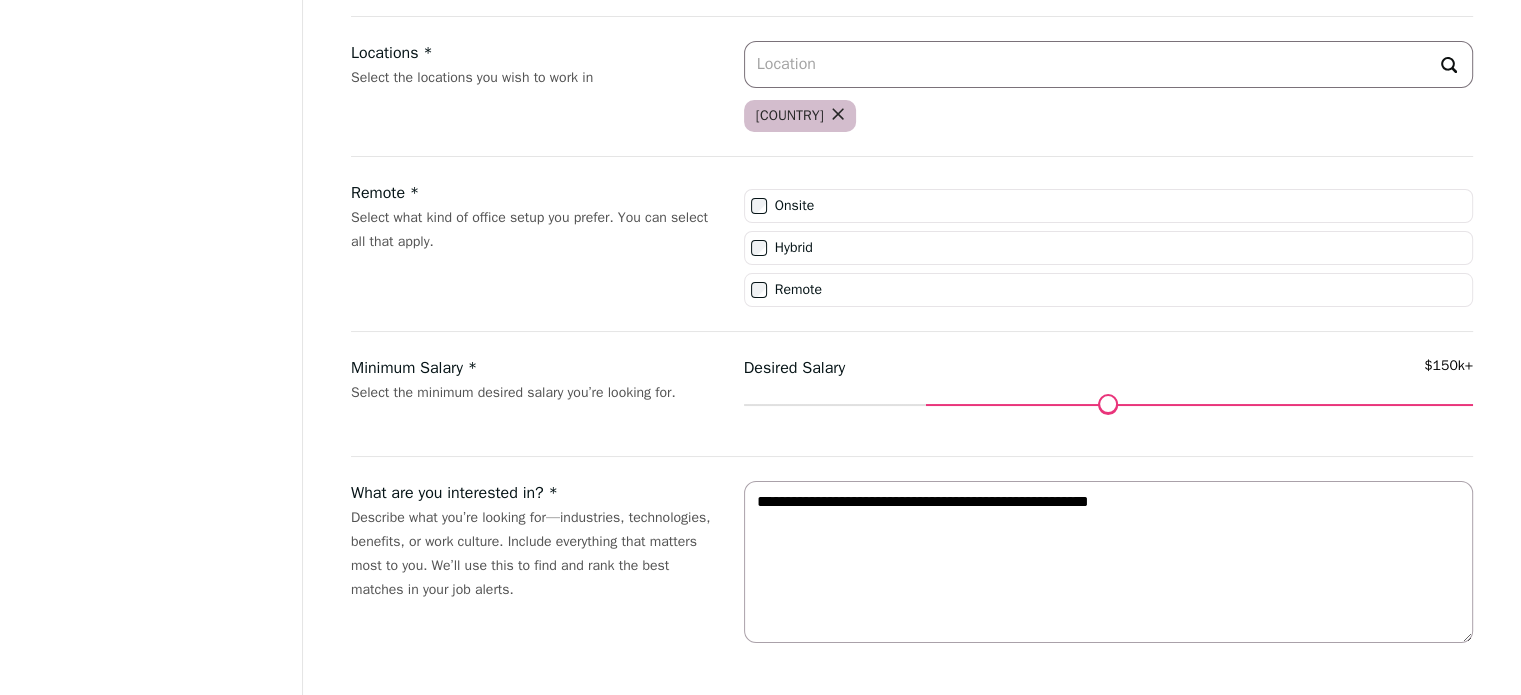 click on "Select the minimum desired salary you’re looking for." at bounding box center [529, 229] 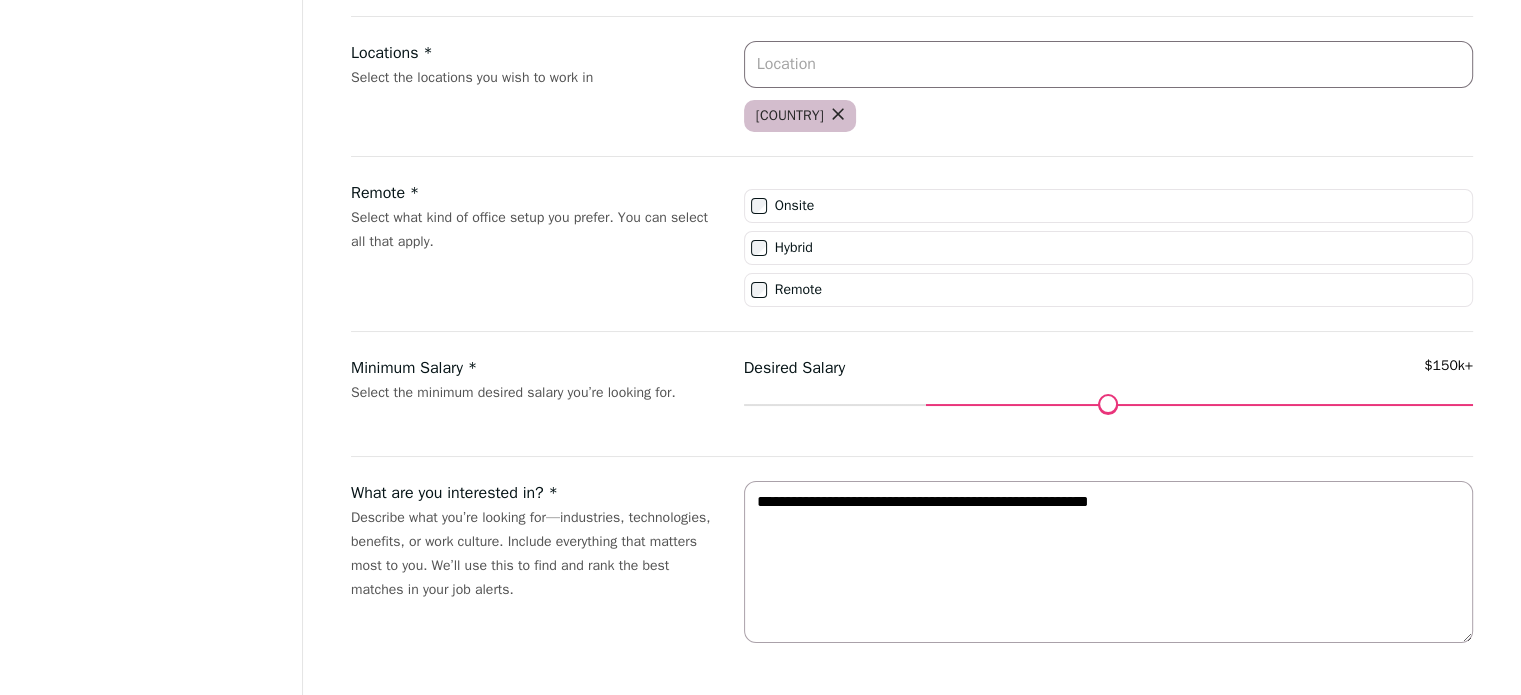 click on "Locations *
Select the locations you wish to work in" at bounding box center (1108, 64) 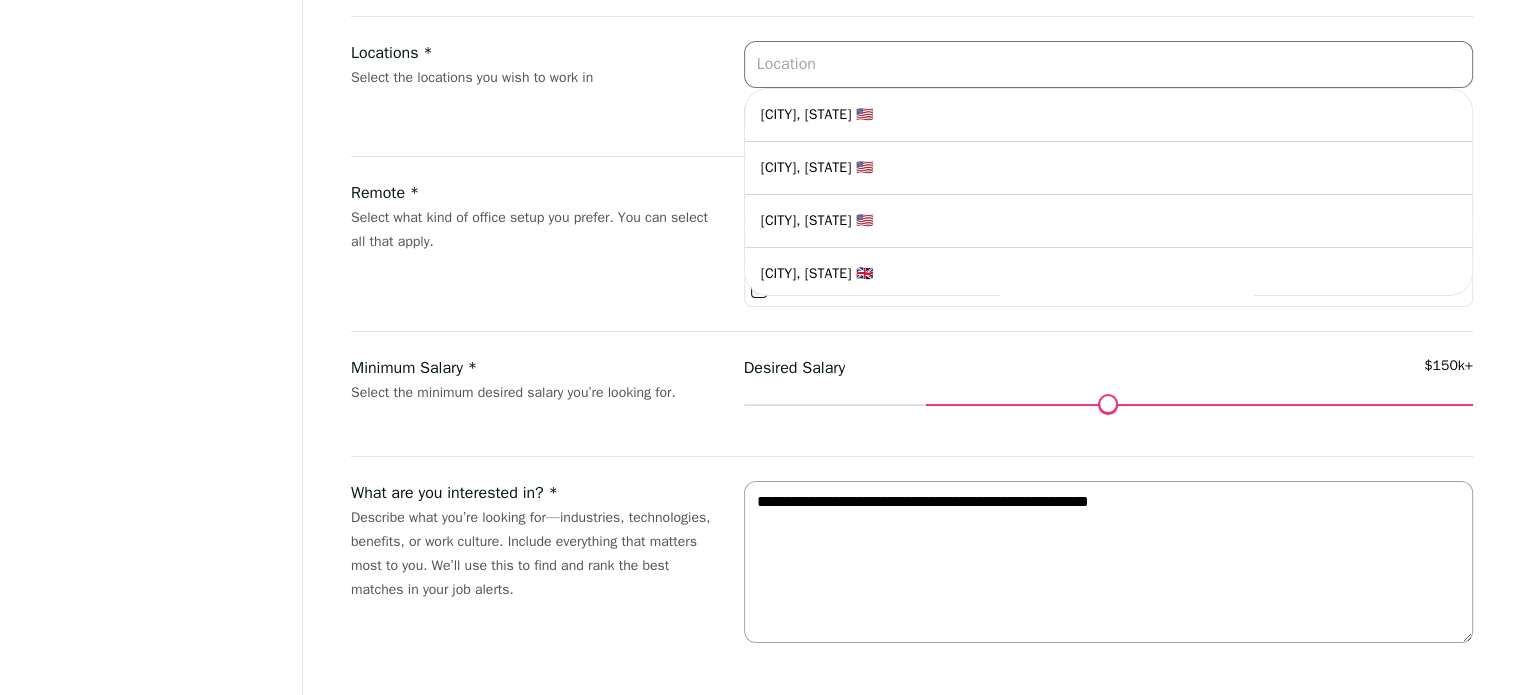 scroll, scrollTop: 259, scrollLeft: 0, axis: vertical 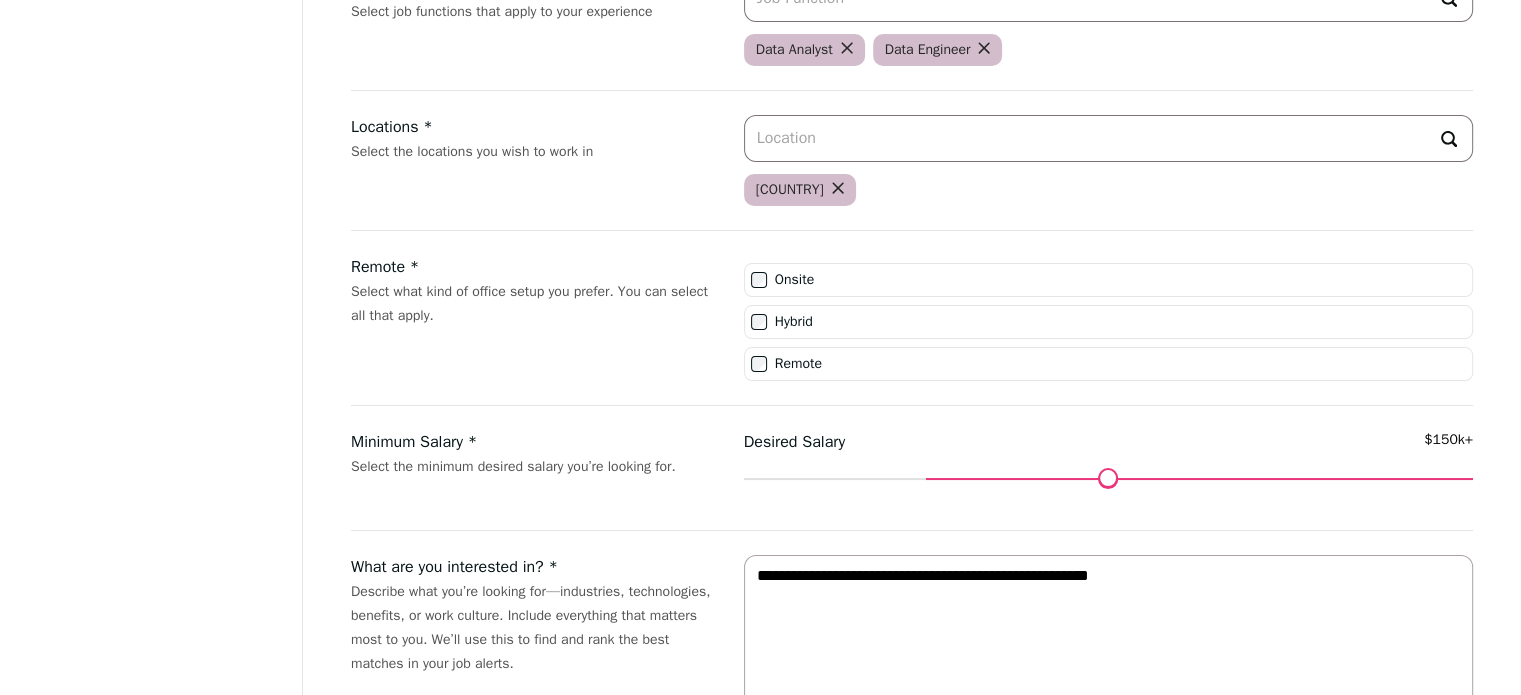 click on "Remote *
Select what kind of office setup you prefer. You can select all that apply." at bounding box center [531, 318] 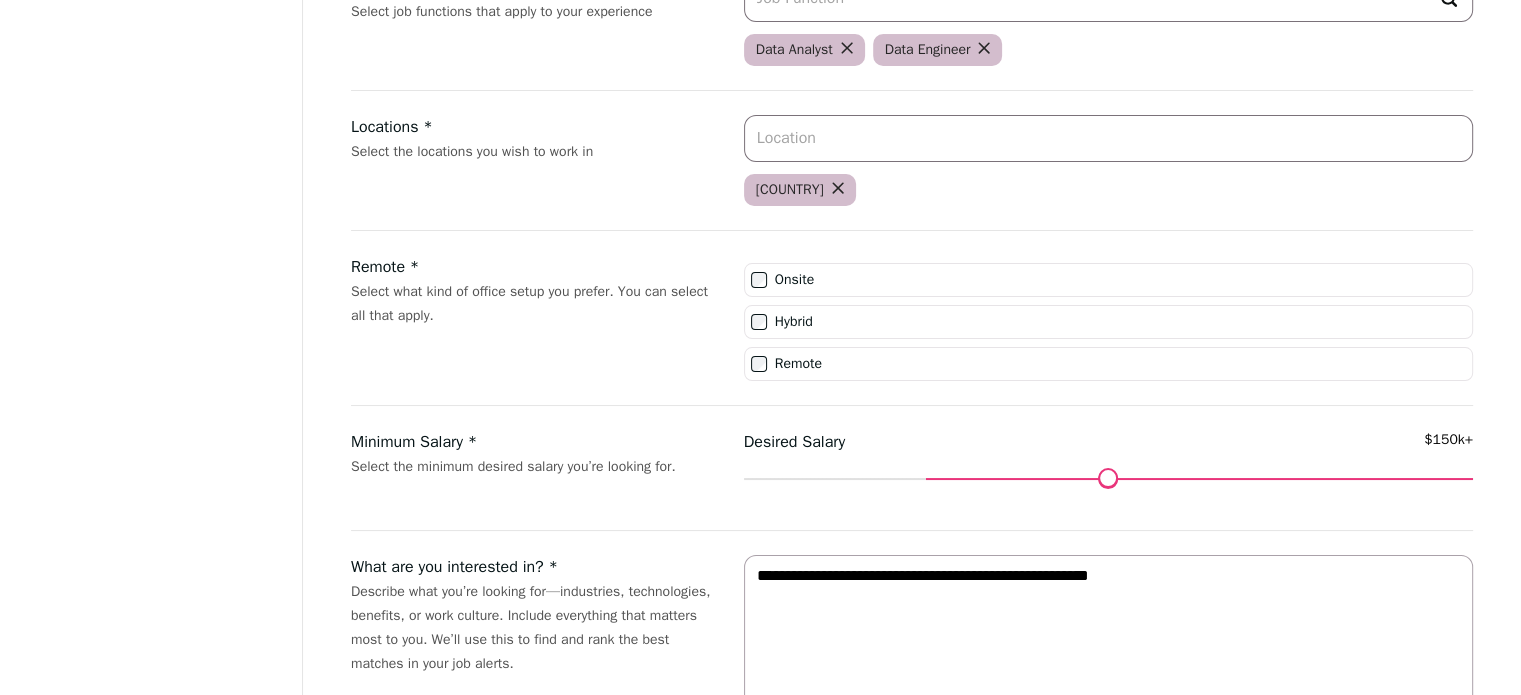 click on "Locations *
Select the locations you wish to work in" at bounding box center (1108, 138) 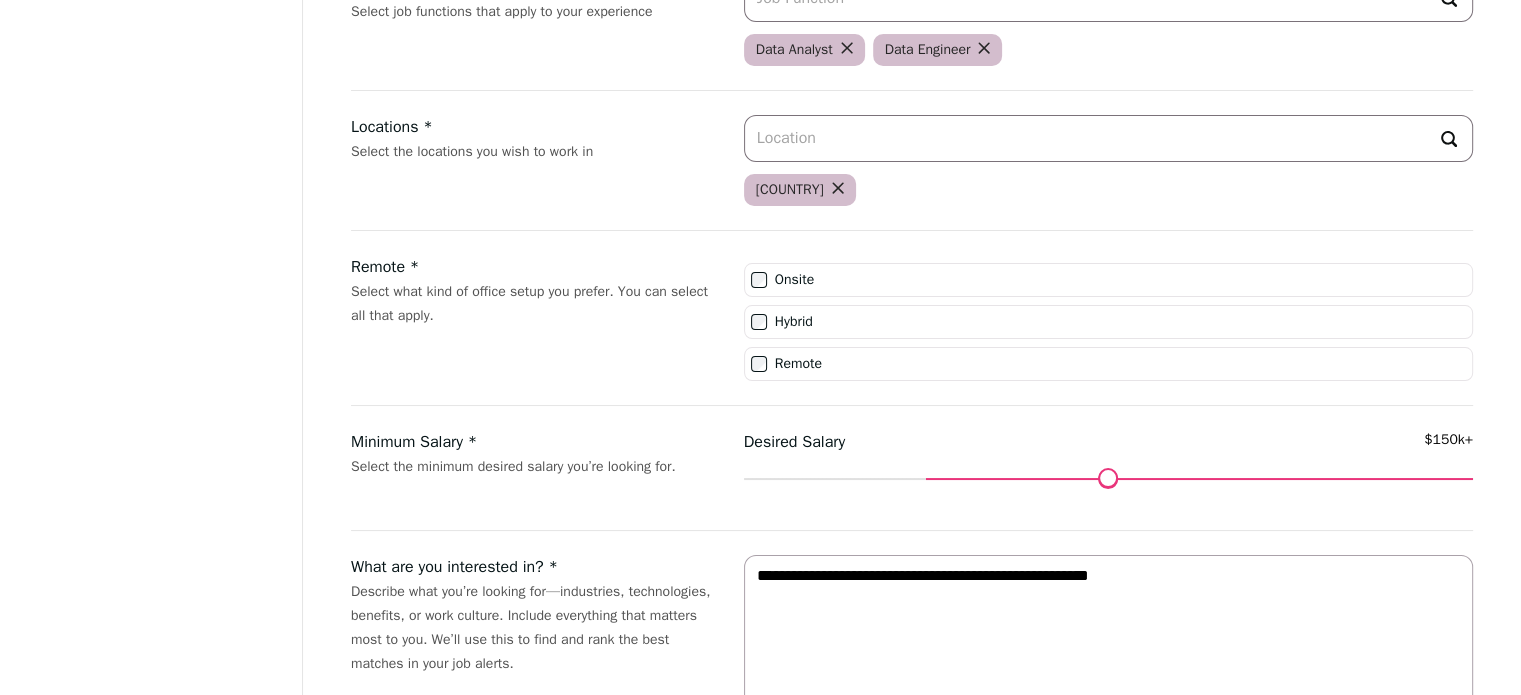 click on "Remote *
Select what kind of office setup you prefer. You can select all that apply.
Onsite
Hybrid
Remote" at bounding box center [912, 318] 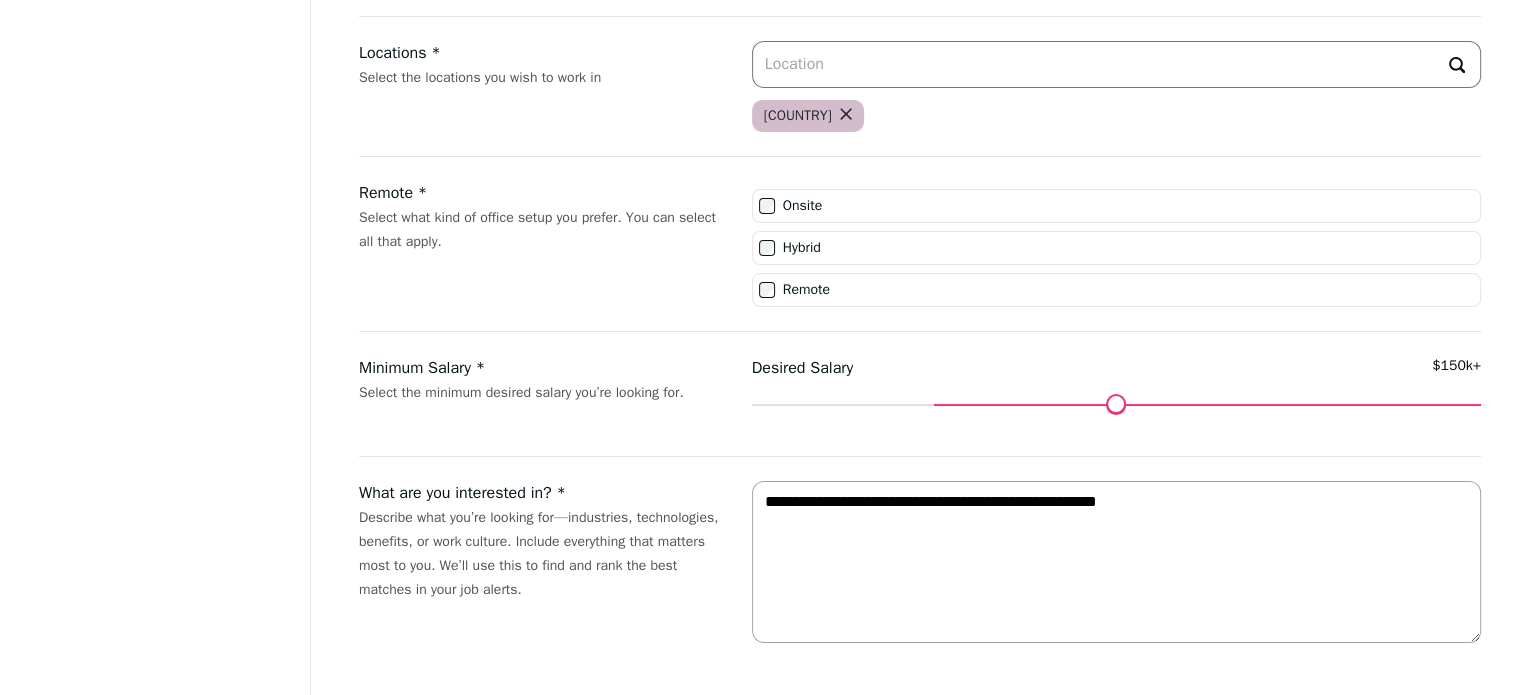 scroll, scrollTop: 0, scrollLeft: 0, axis: both 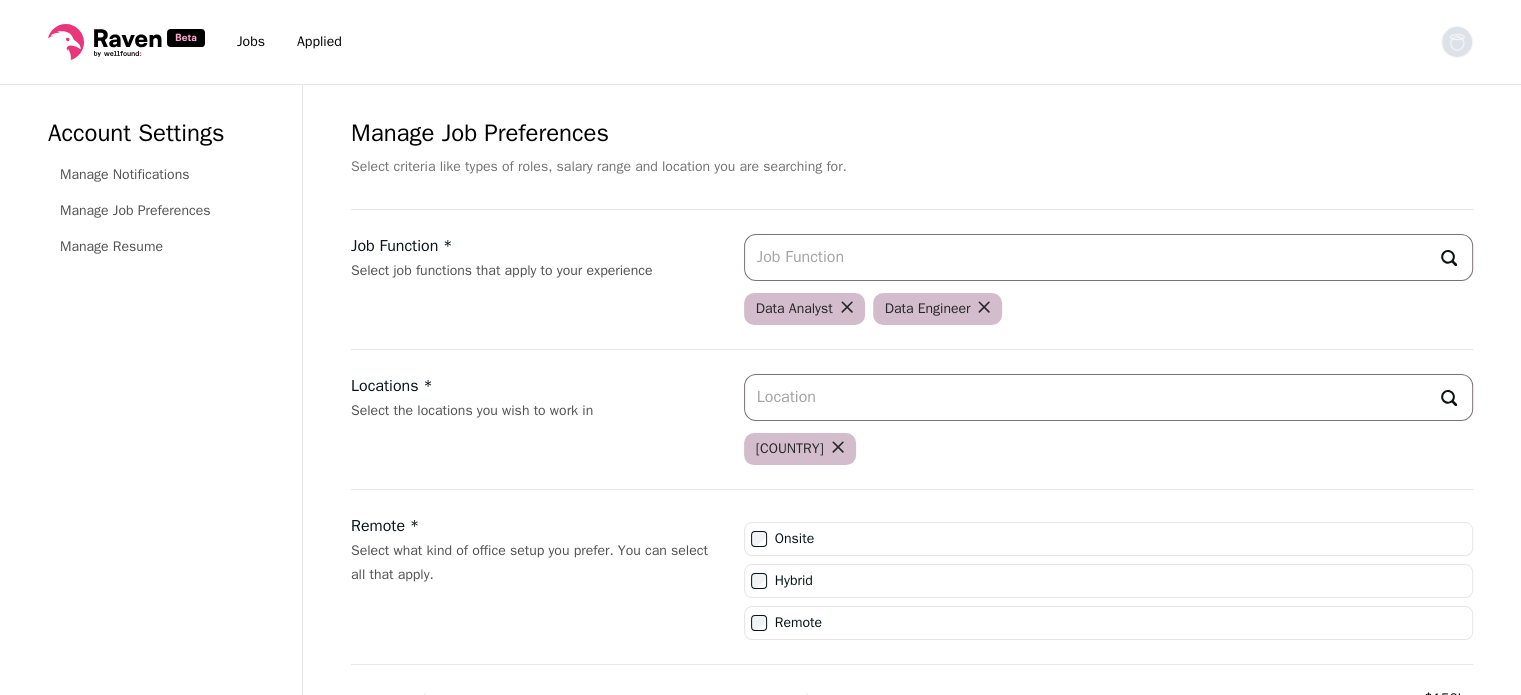 click on "Jobs
Applied
Settings
Notifications
Preferences
Resume
FAQs
Logout" at bounding box center (760, 42) 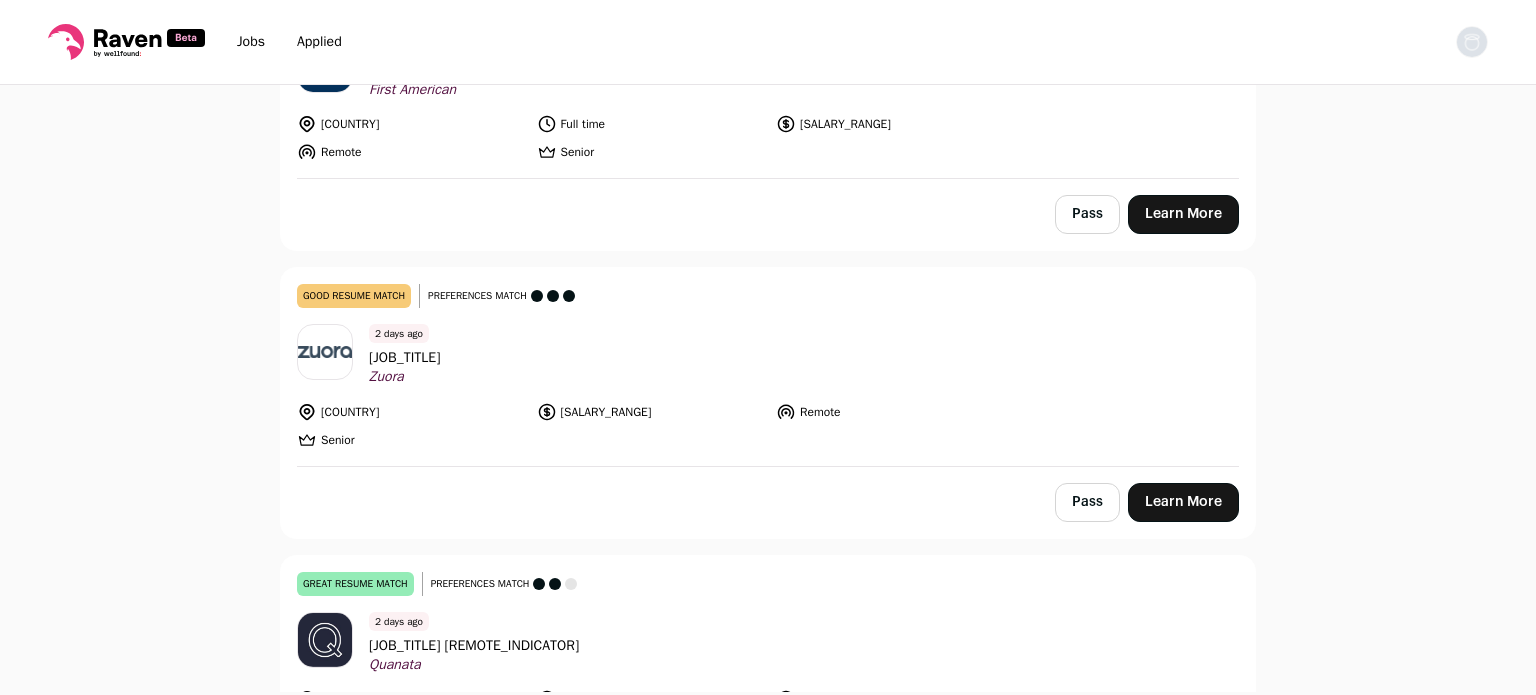 scroll, scrollTop: 2875, scrollLeft: 0, axis: vertical 